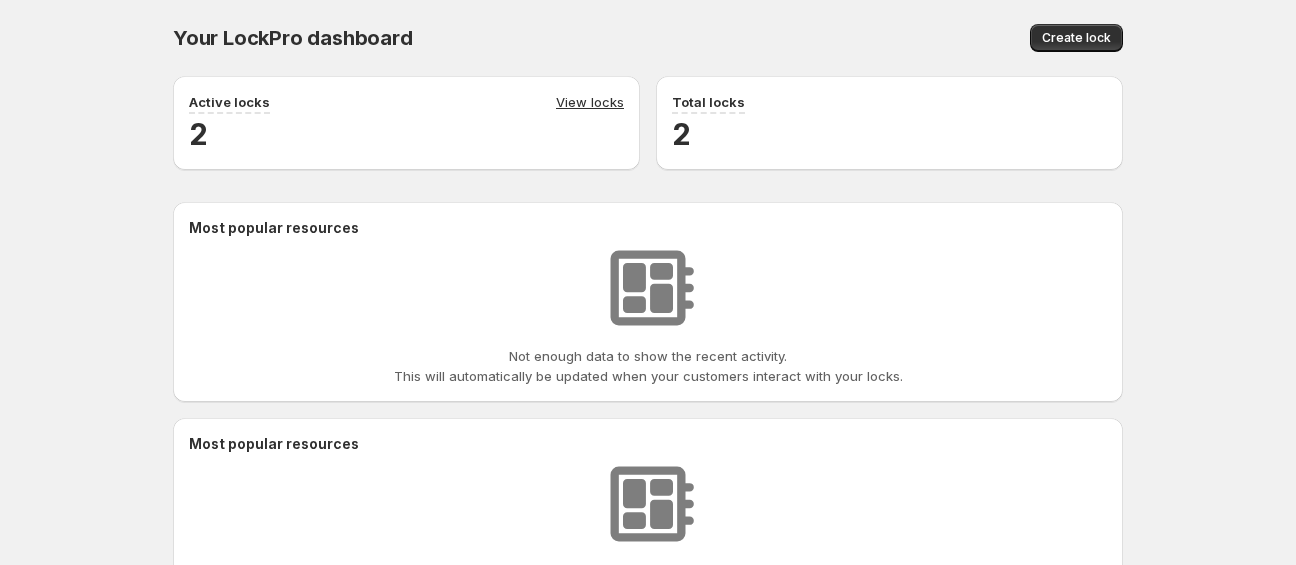 scroll, scrollTop: 0, scrollLeft: 0, axis: both 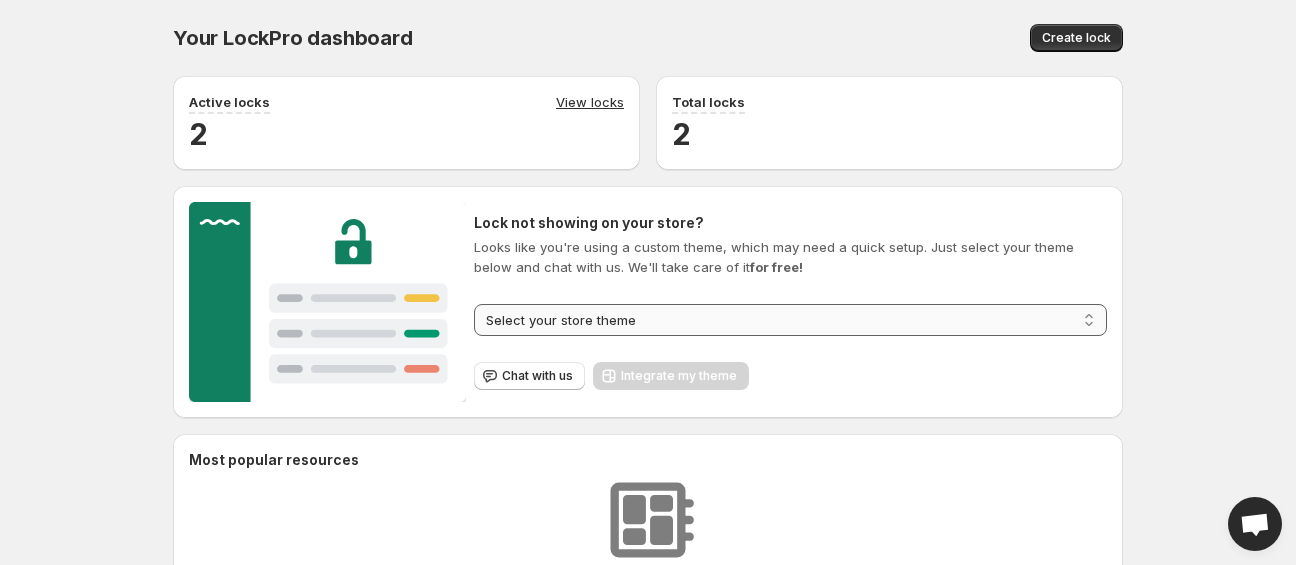 select on "**********" 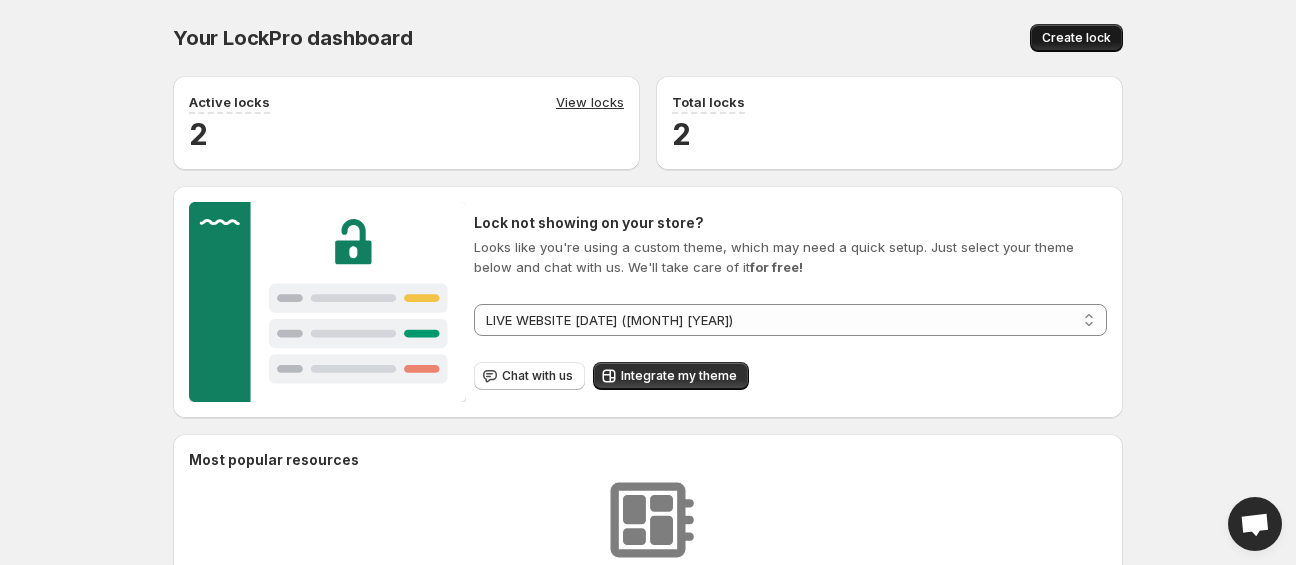 click on "Create lock" at bounding box center [1076, 38] 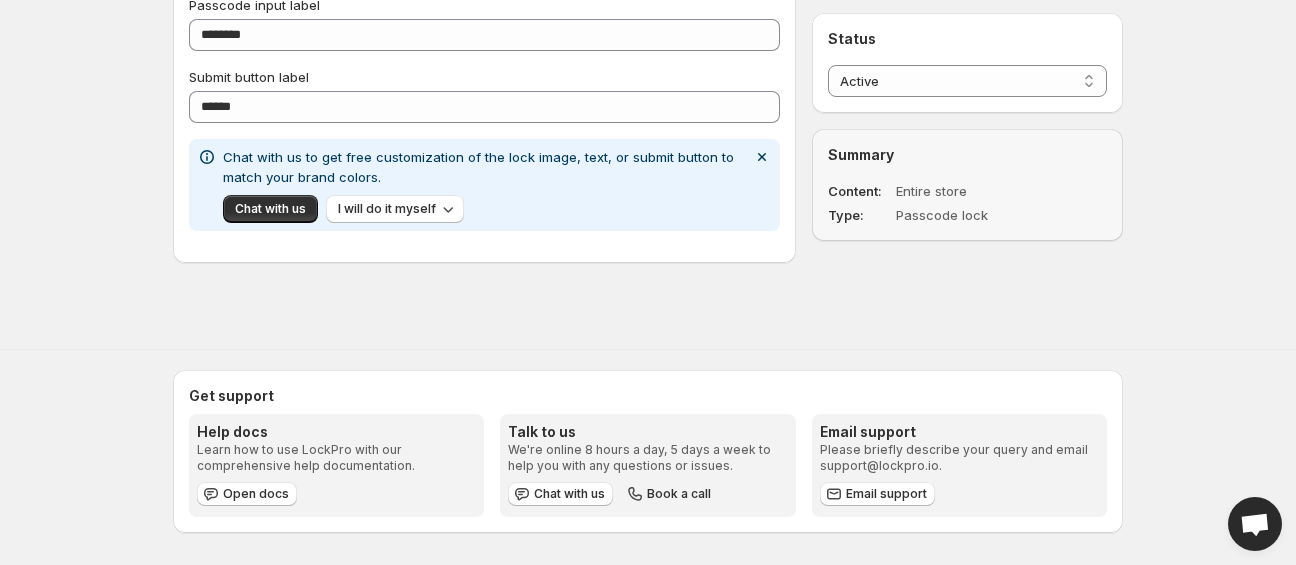 scroll, scrollTop: 0, scrollLeft: 0, axis: both 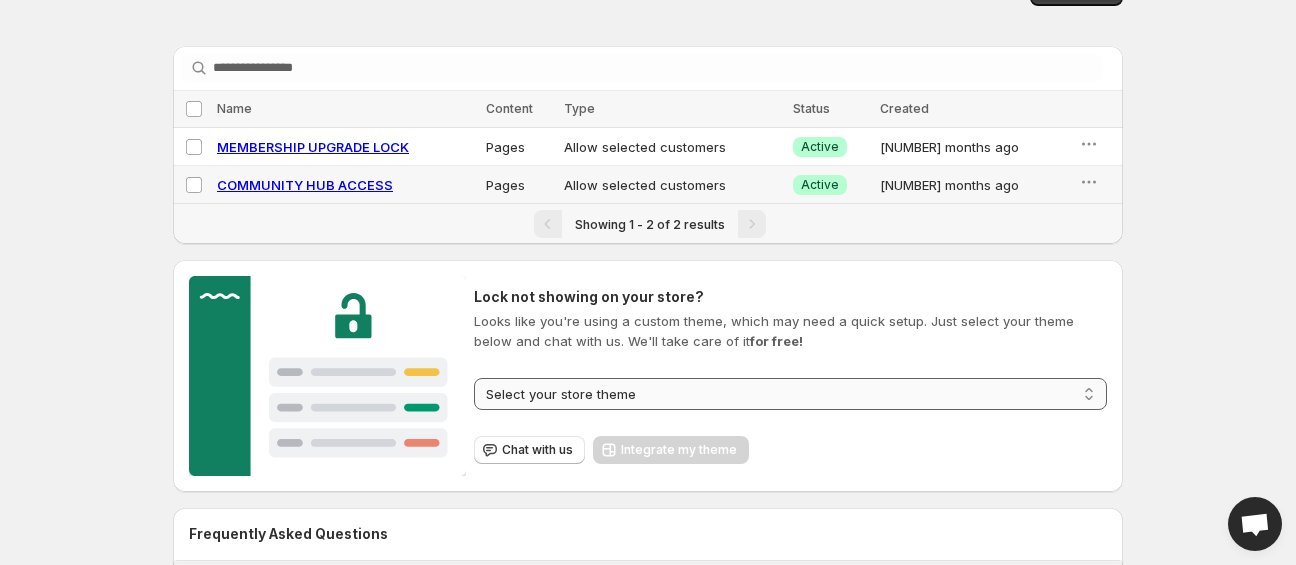 click on "**********" at bounding box center (790, 394) 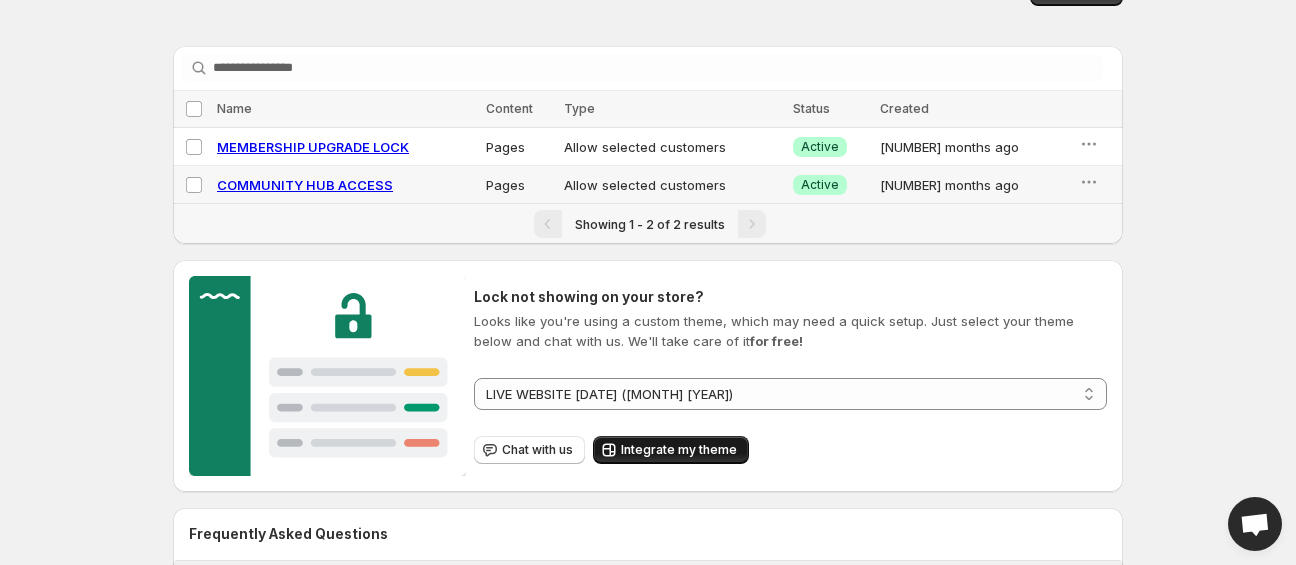 click on "Integrate my theme" at bounding box center [679, 450] 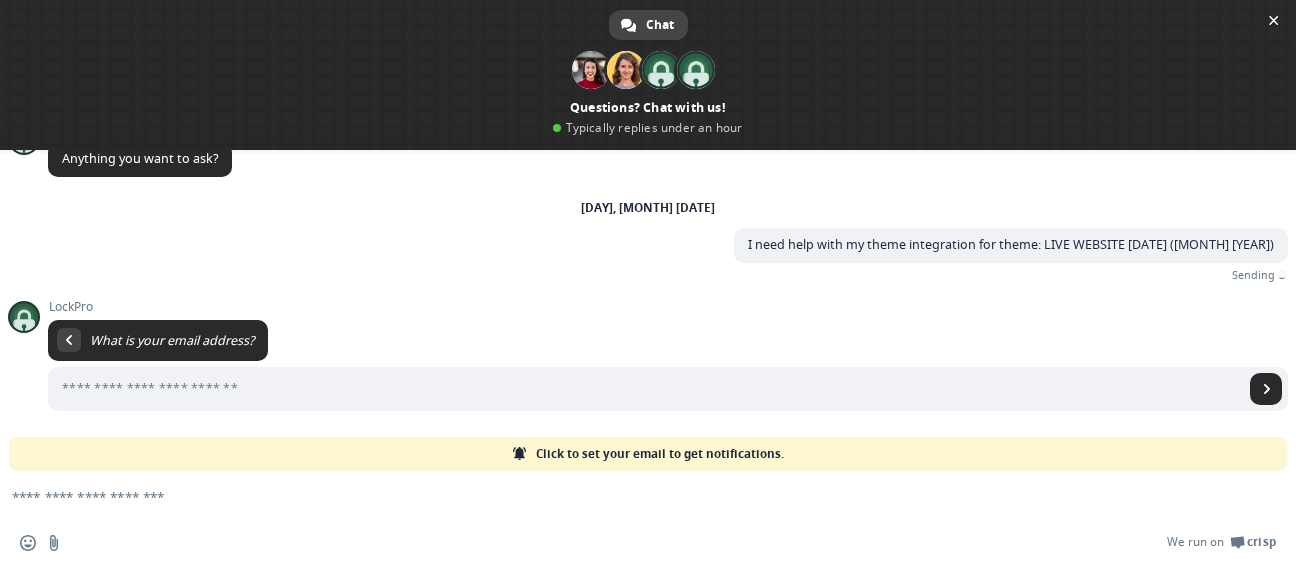 scroll, scrollTop: 20, scrollLeft: 0, axis: vertical 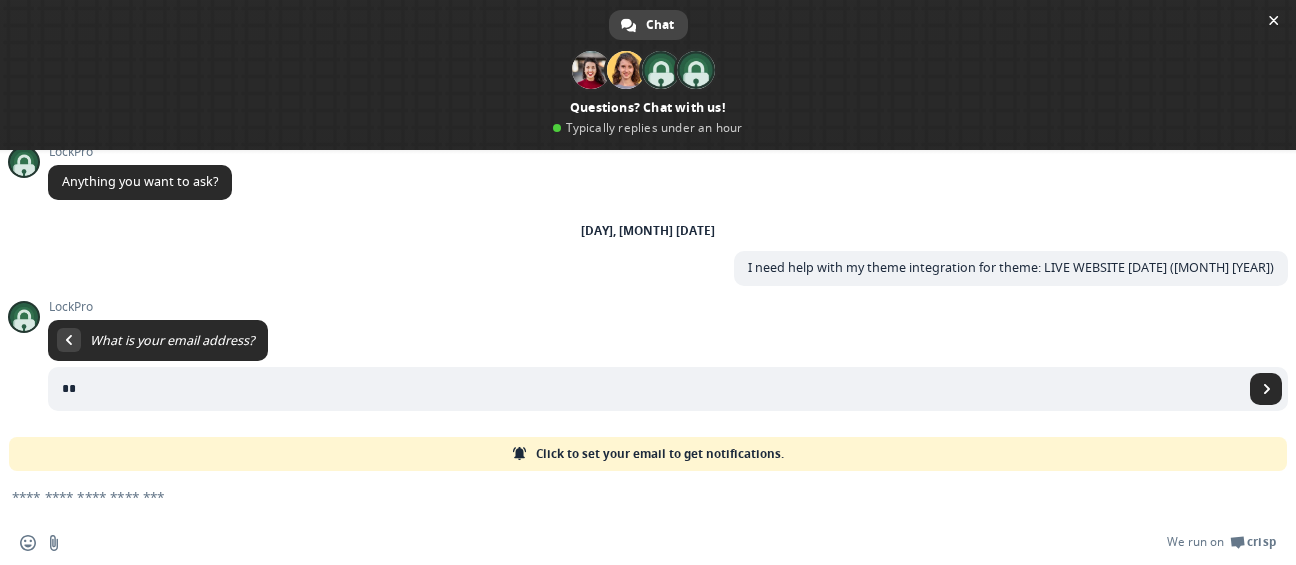 type on "*" 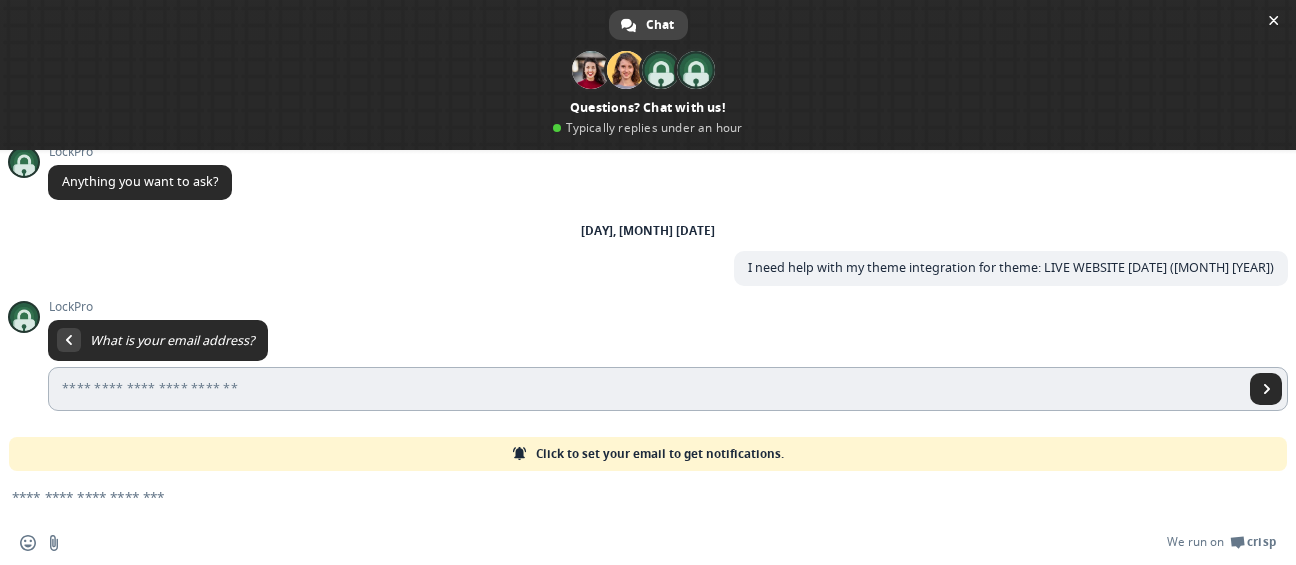 scroll, scrollTop: 0, scrollLeft: 0, axis: both 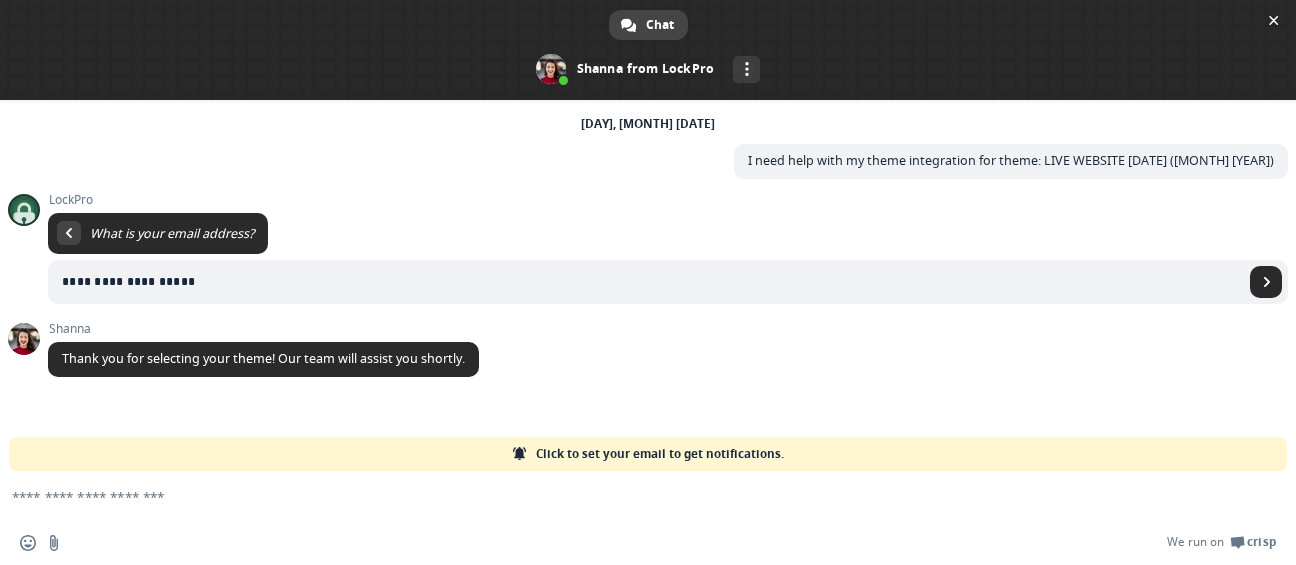 type on "**********" 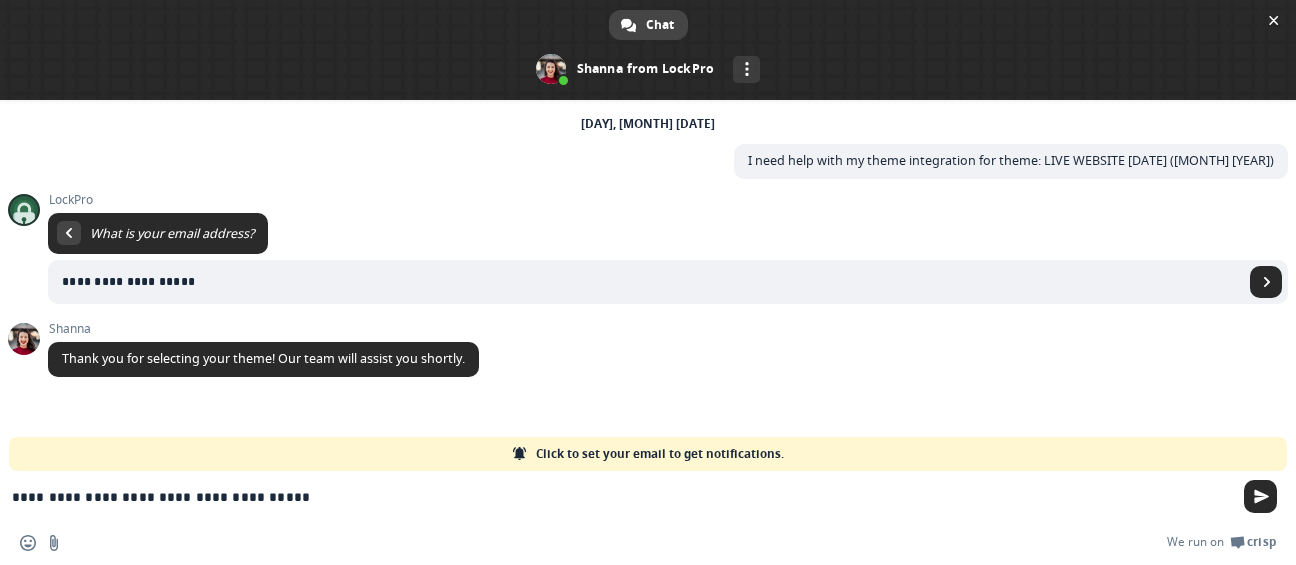 type on "**********" 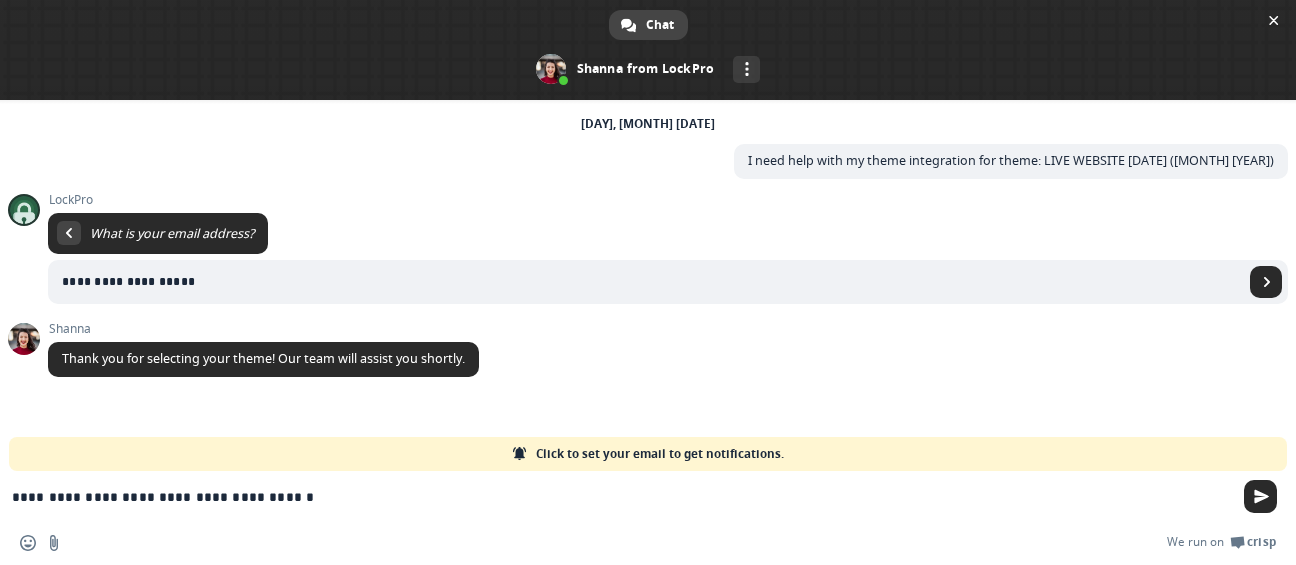 type 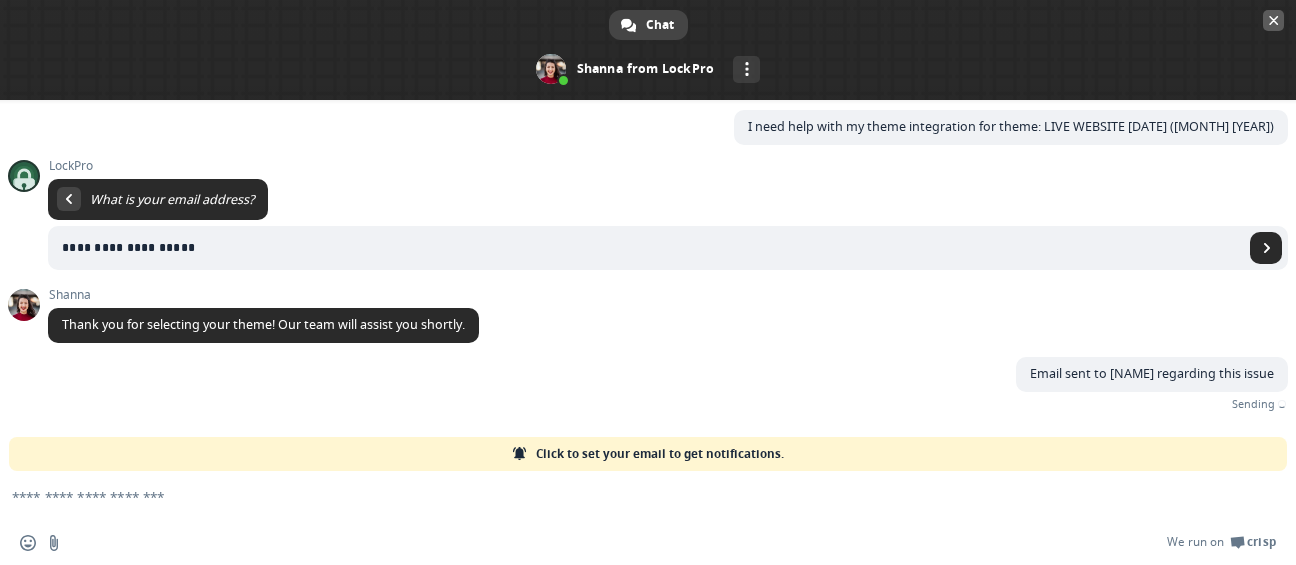 scroll, scrollTop: 12, scrollLeft: 0, axis: vertical 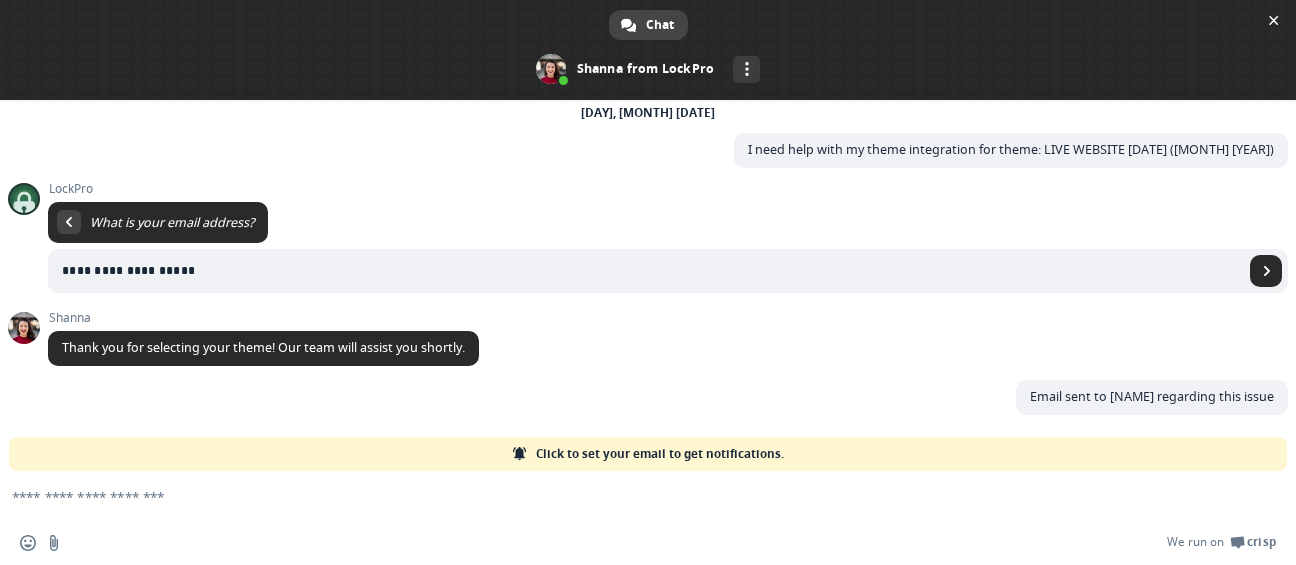 click on "Click to set your email to get notifications." at bounding box center (660, 454) 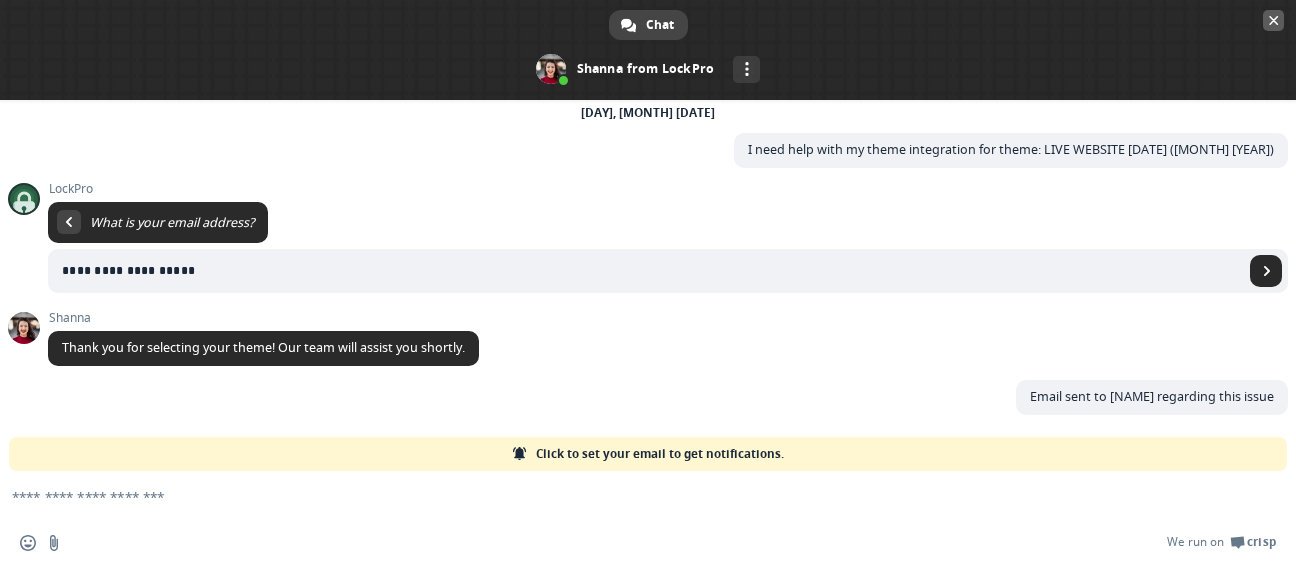 click at bounding box center [1274, 20] 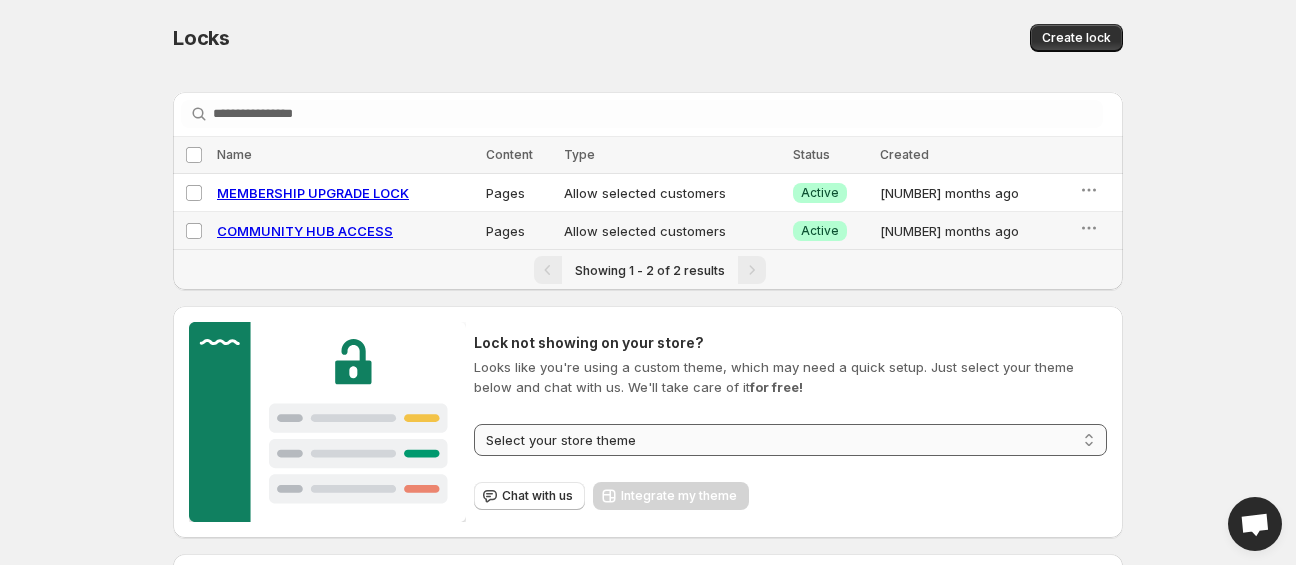 click on "**********" at bounding box center [790, 440] 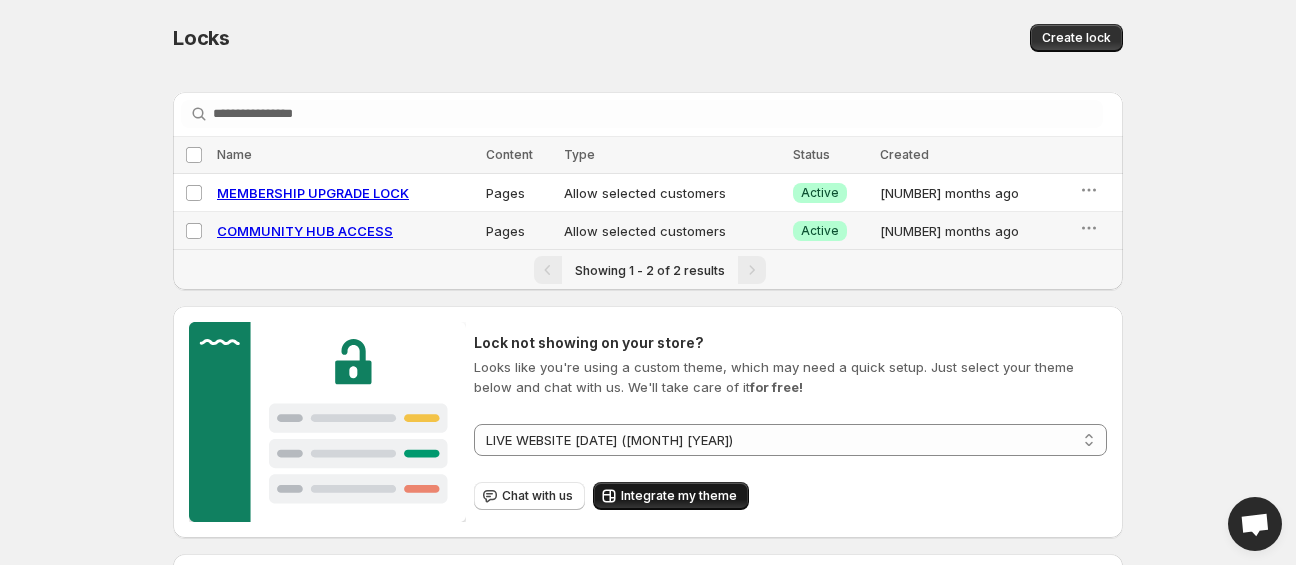 click on "Integrate my theme" at bounding box center [679, 496] 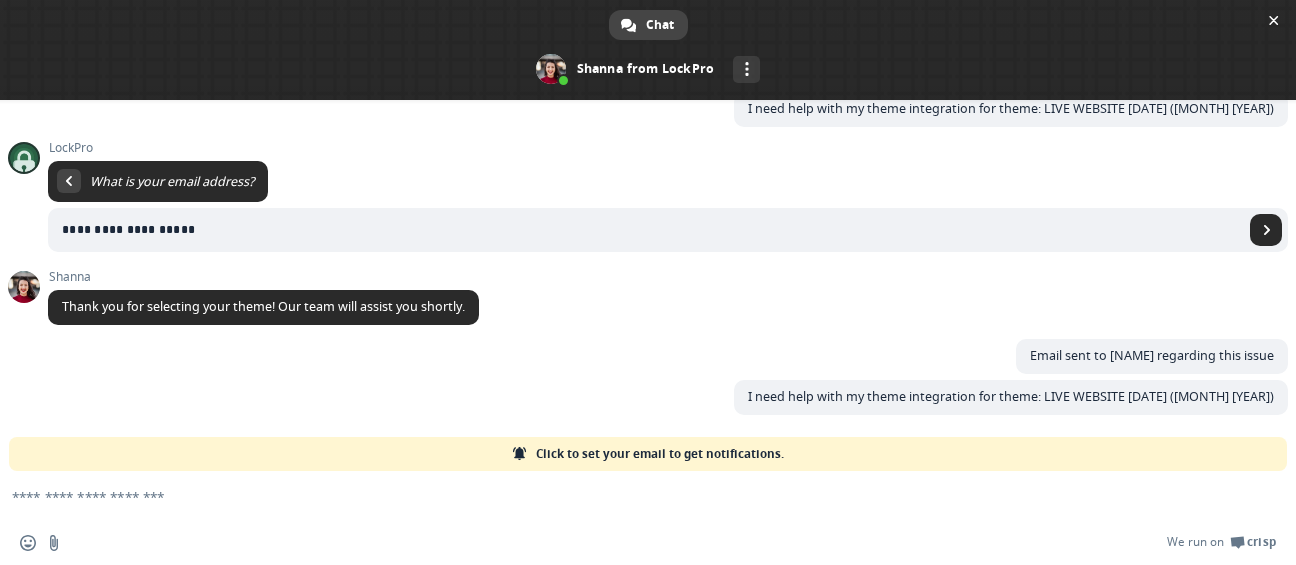 scroll, scrollTop: 55, scrollLeft: 0, axis: vertical 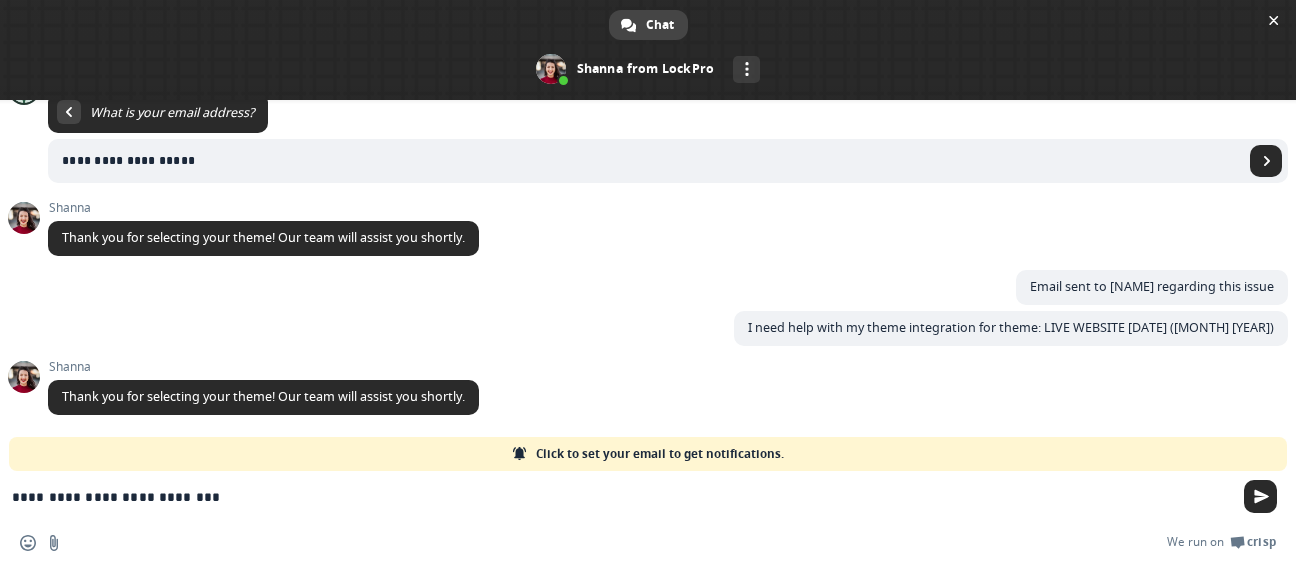 type on "**********" 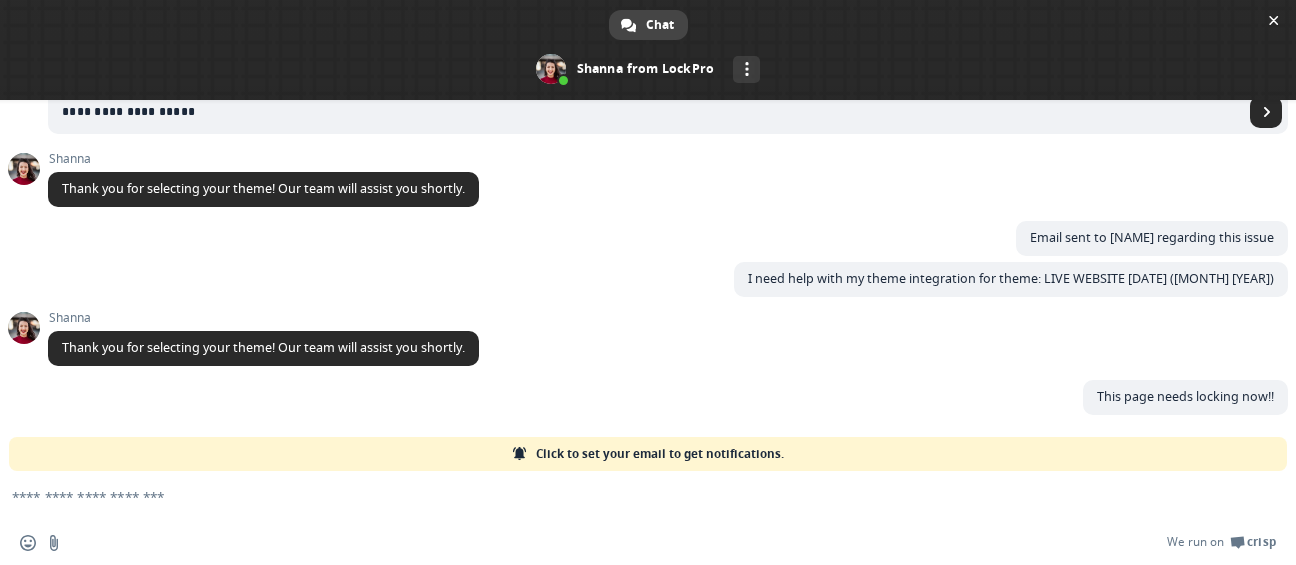 scroll, scrollTop: 173, scrollLeft: 0, axis: vertical 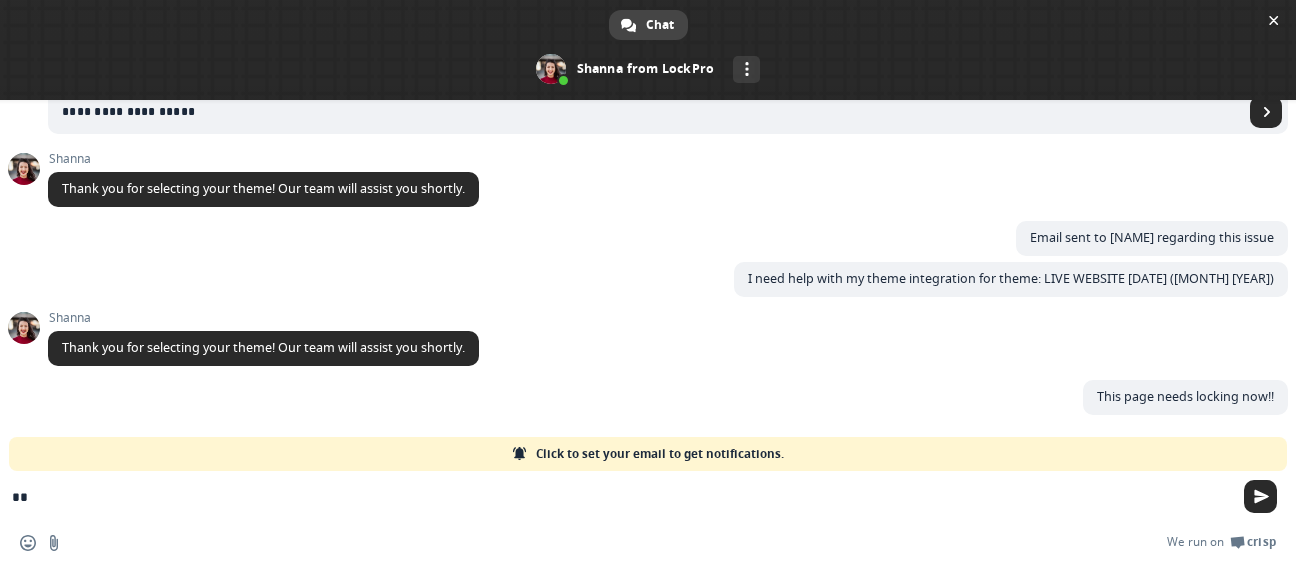 type on "*" 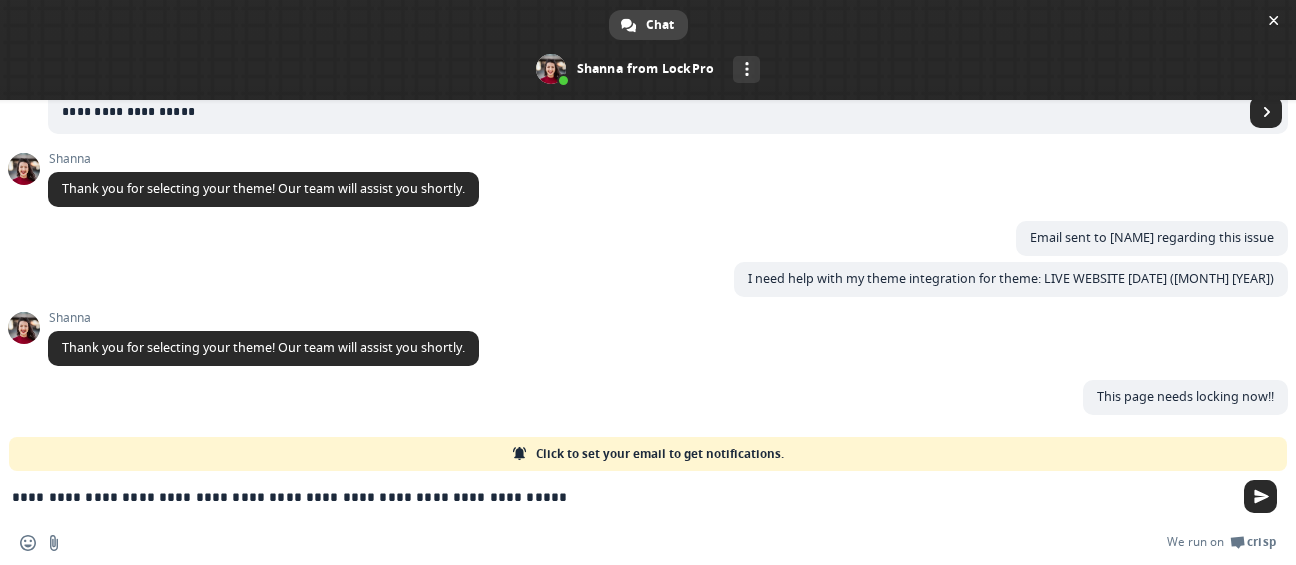 type on "**********" 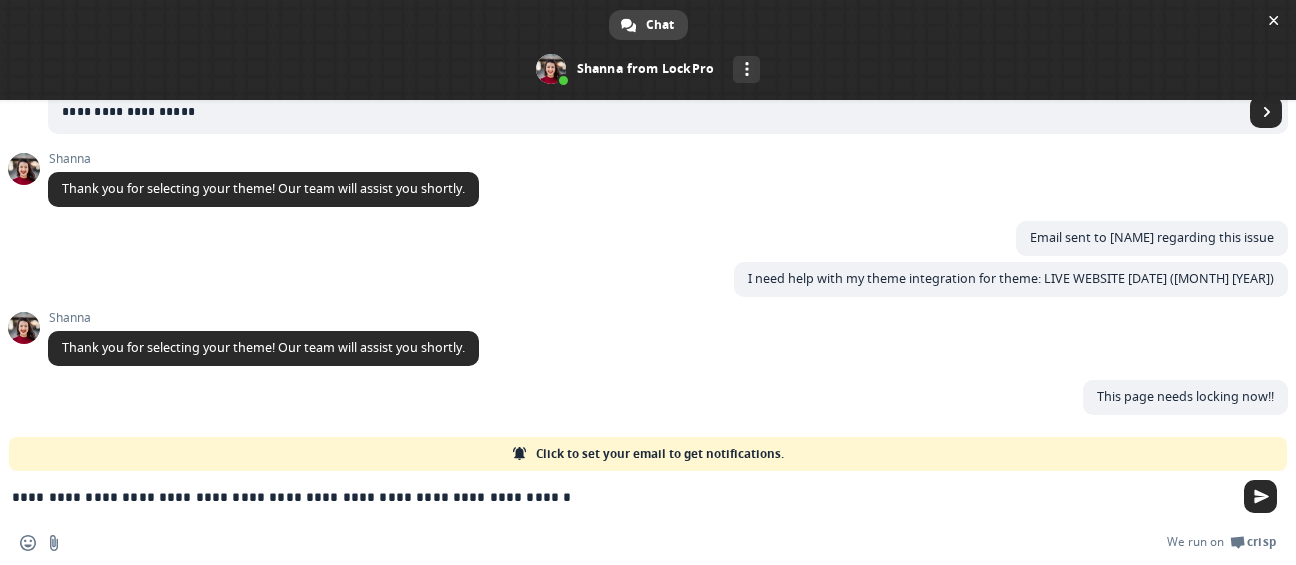type 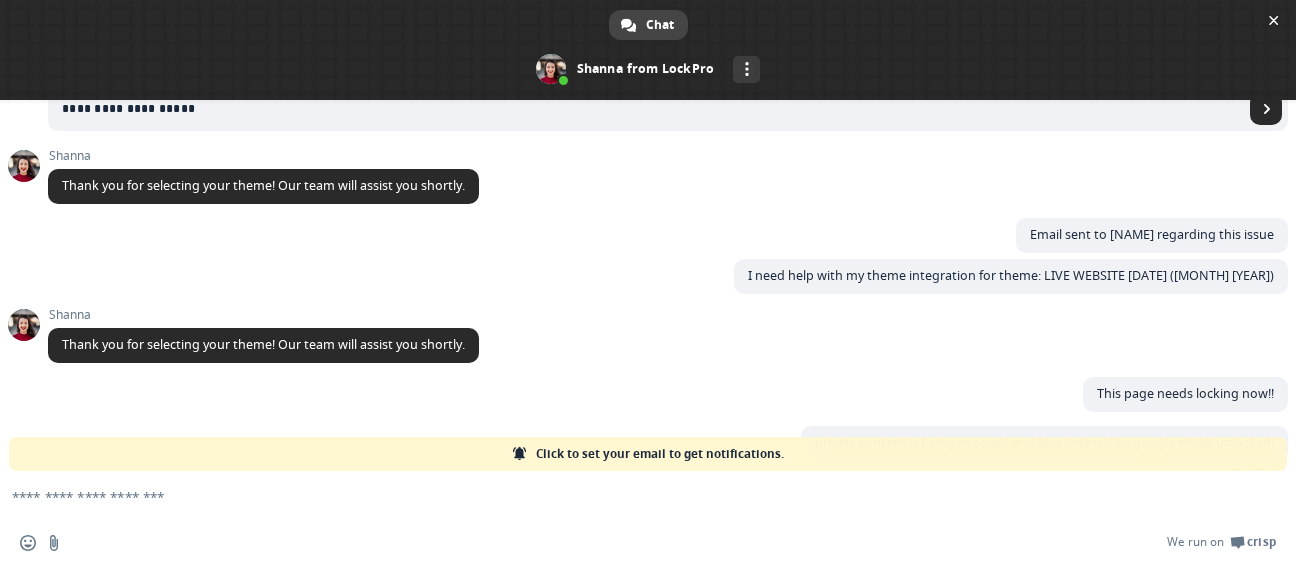 scroll, scrollTop: 216, scrollLeft: 0, axis: vertical 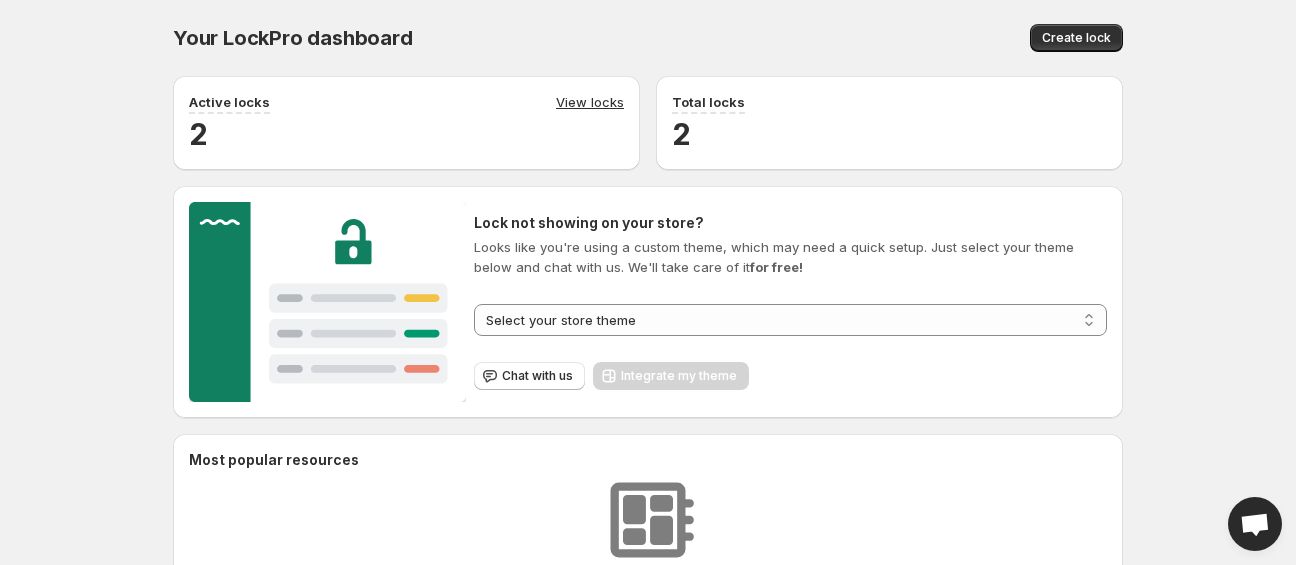 click on "**********" at bounding box center (648, 443) 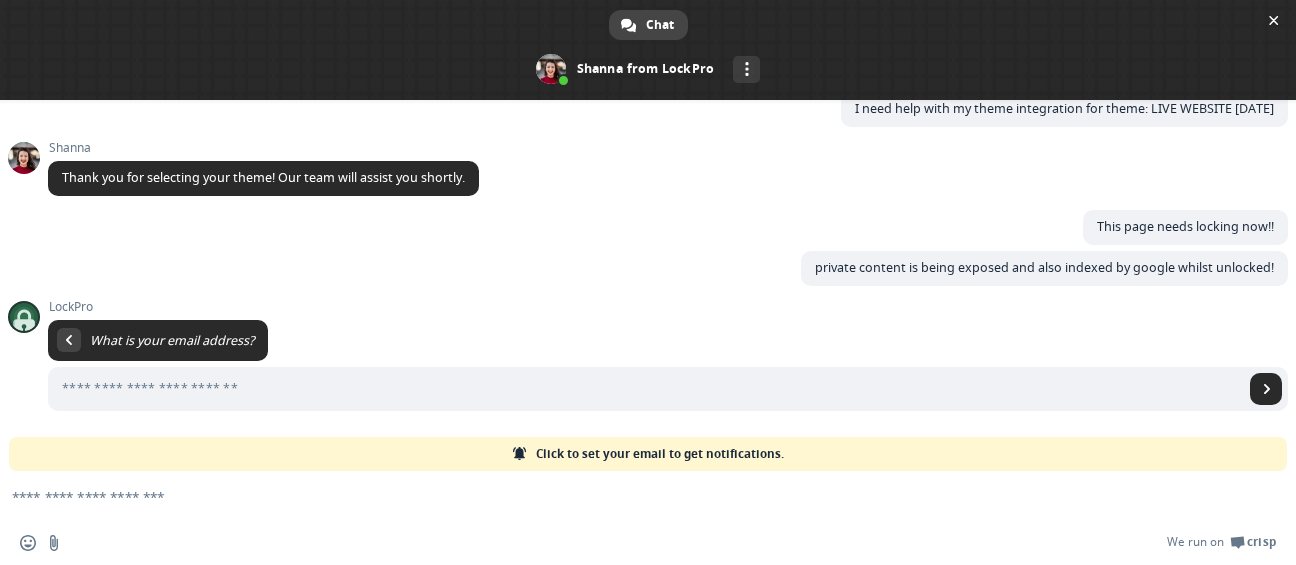 scroll, scrollTop: 588, scrollLeft: 0, axis: vertical 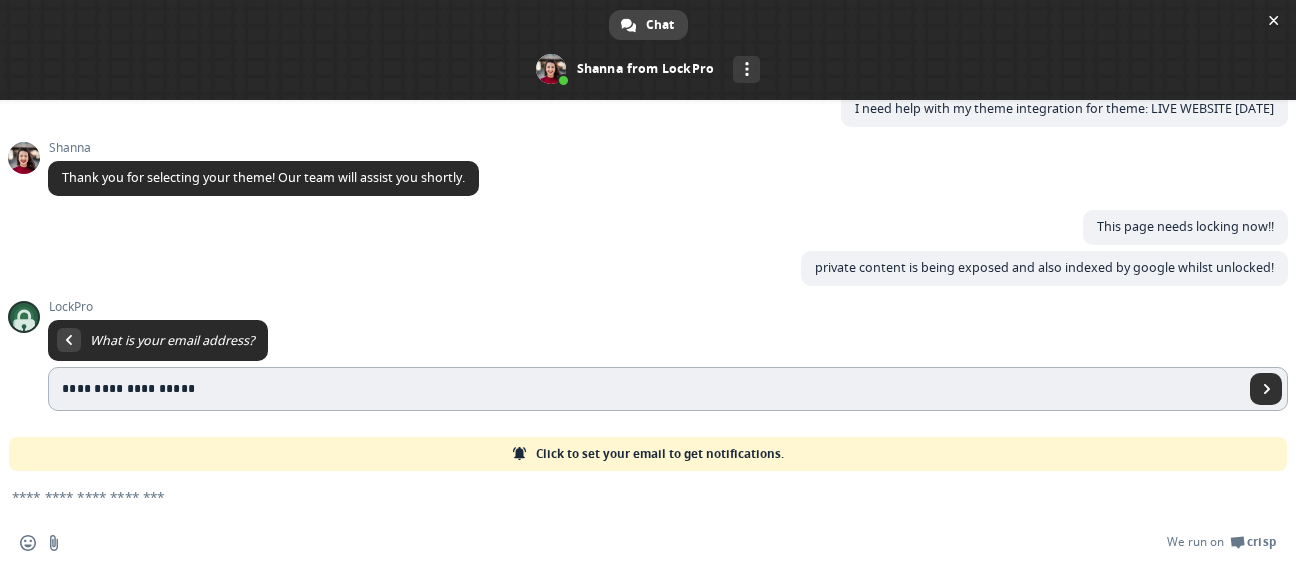 type on "**********" 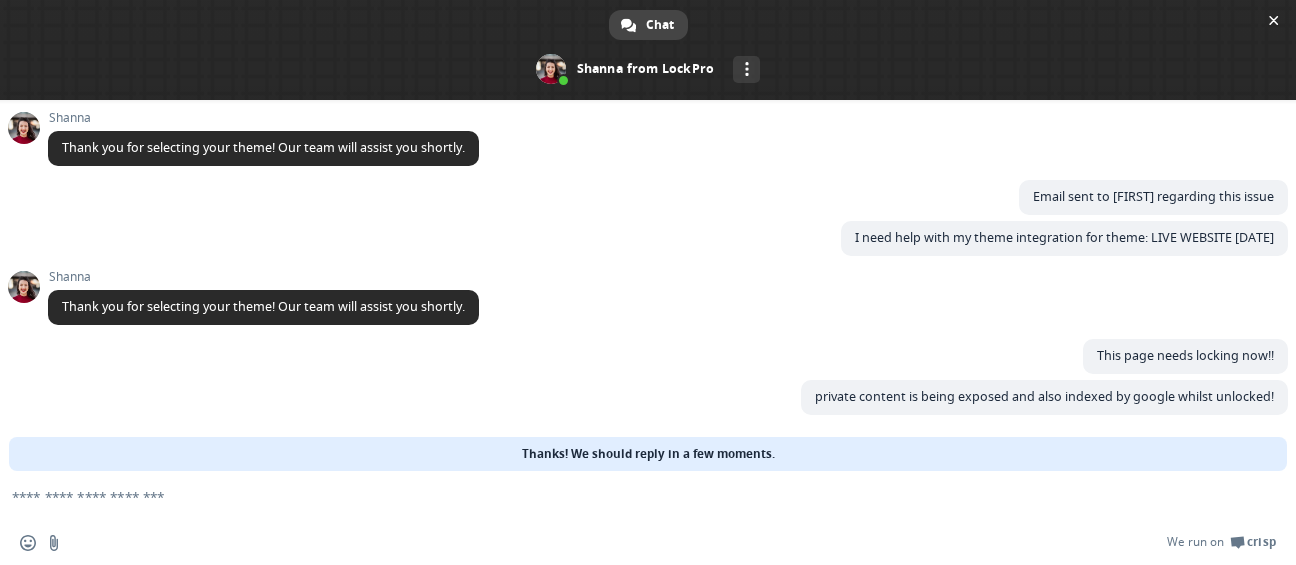 scroll, scrollTop: 87, scrollLeft: 0, axis: vertical 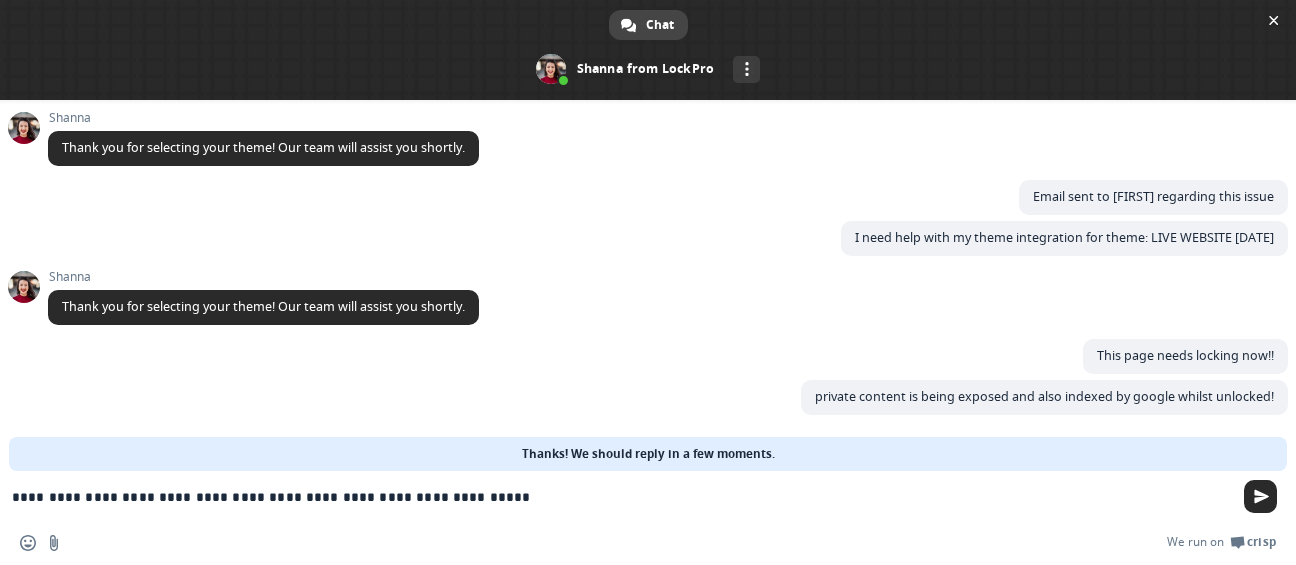 type on "**********" 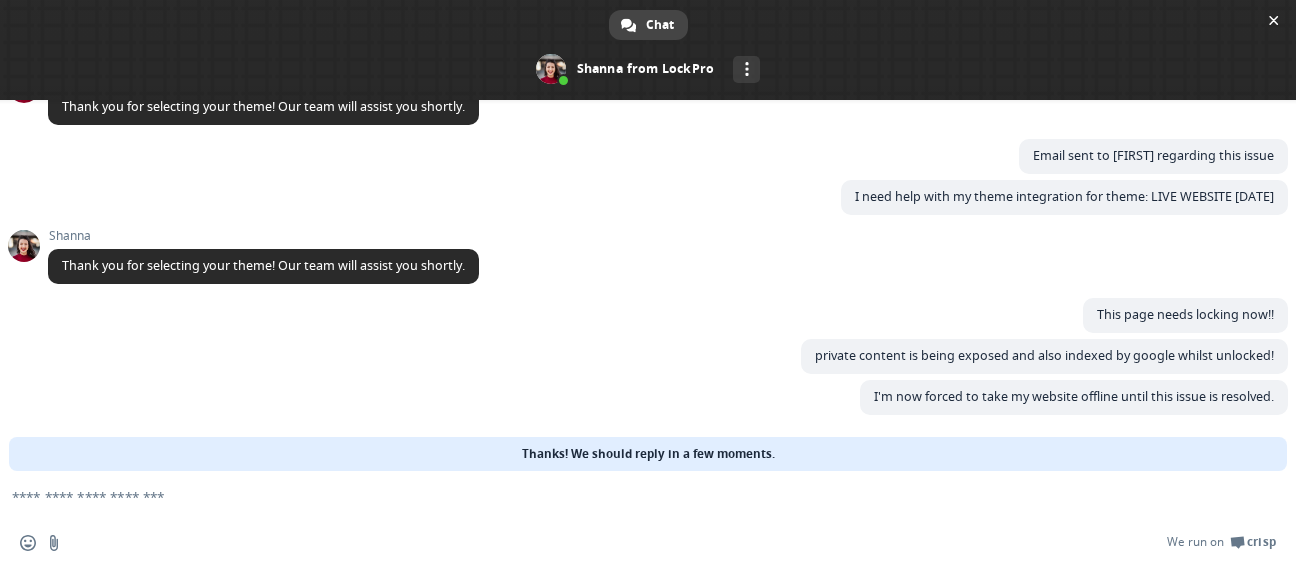 scroll, scrollTop: 128, scrollLeft: 0, axis: vertical 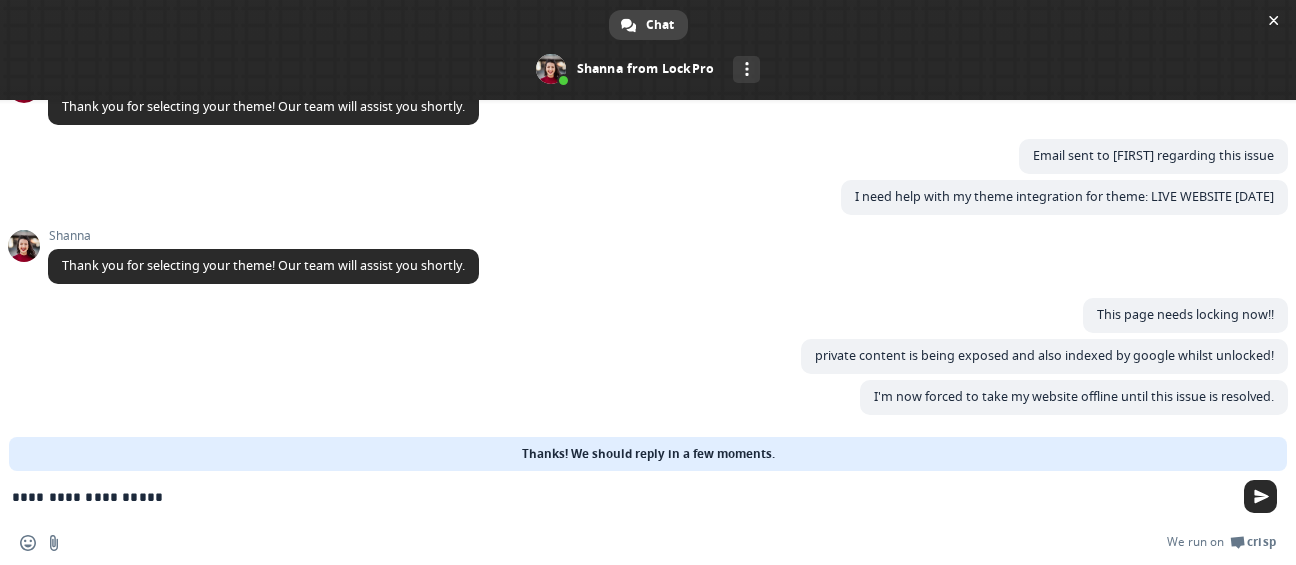 type on "**********" 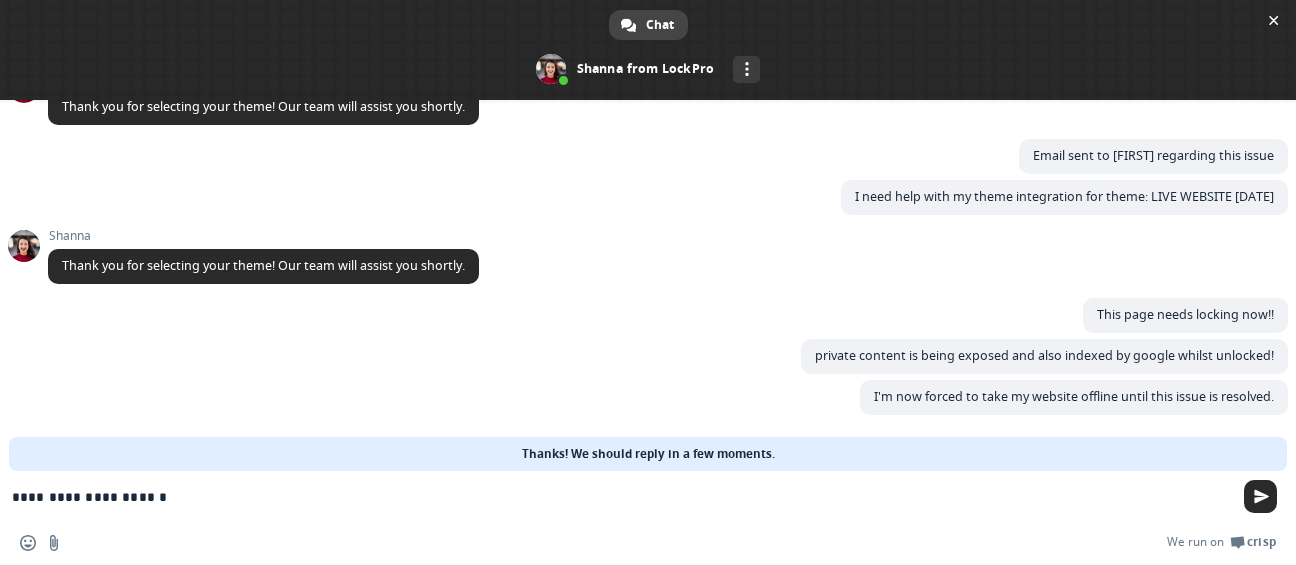 type 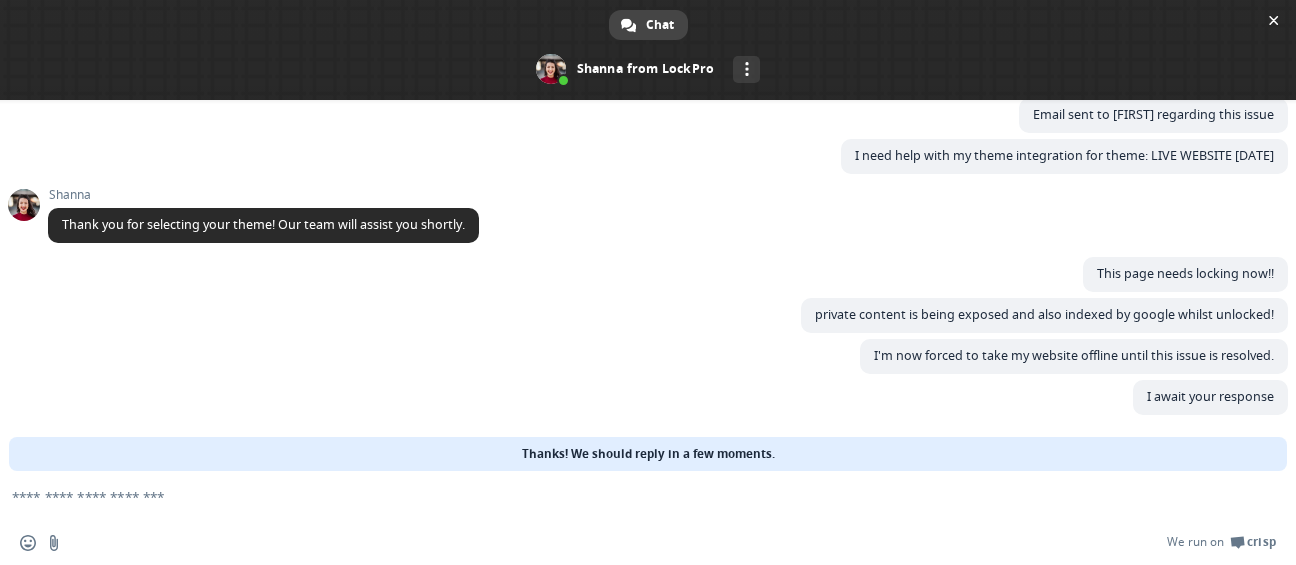 scroll, scrollTop: 171, scrollLeft: 0, axis: vertical 